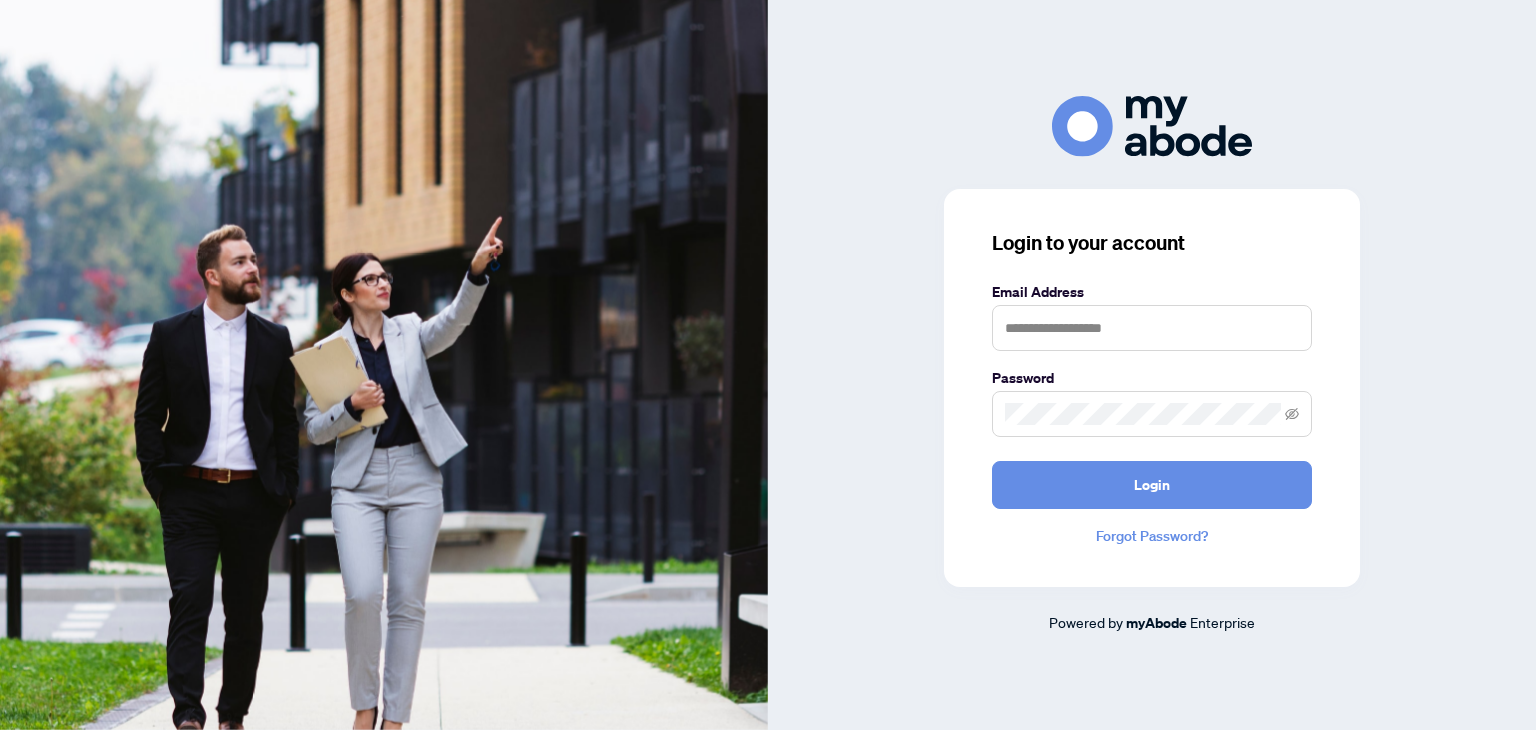 scroll, scrollTop: 0, scrollLeft: 0, axis: both 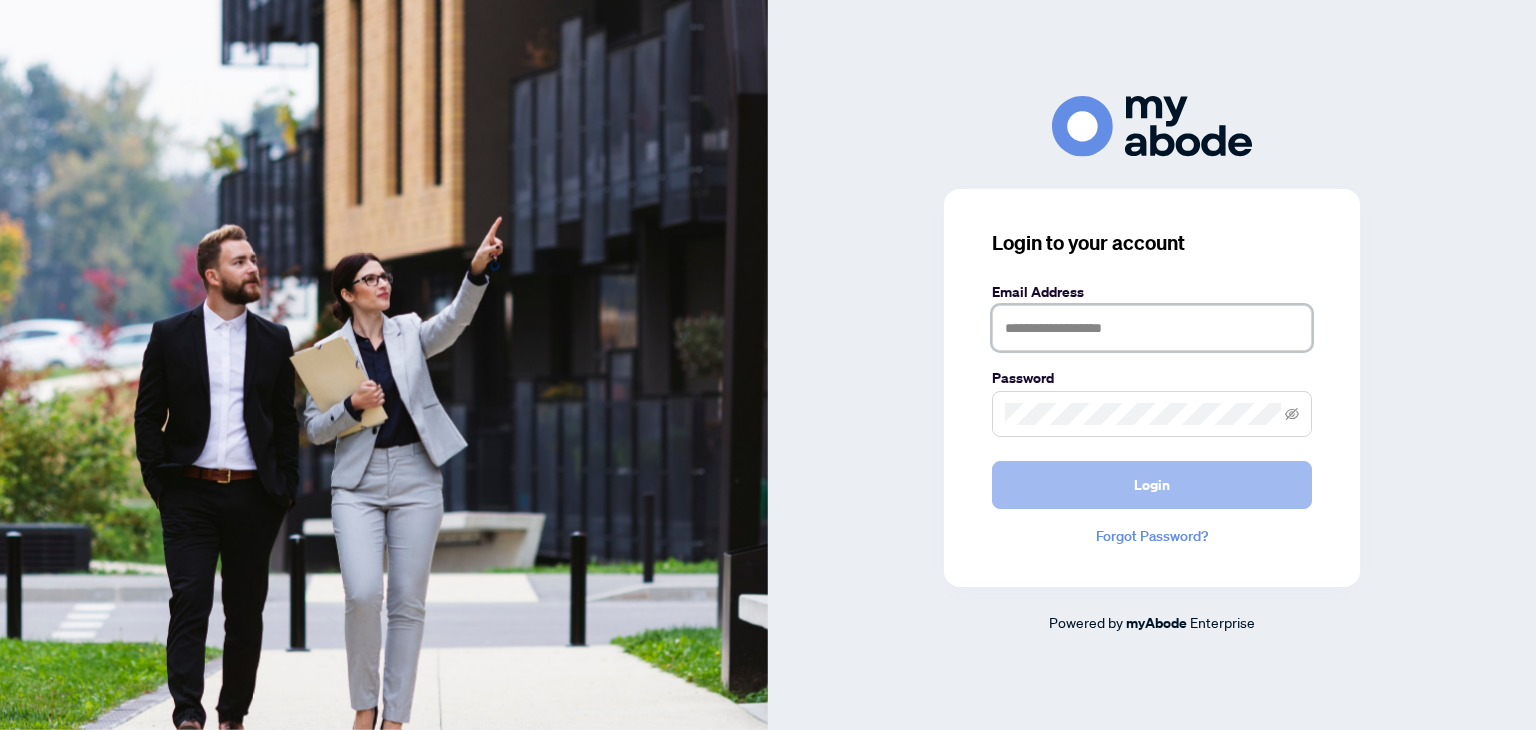 type on "**********" 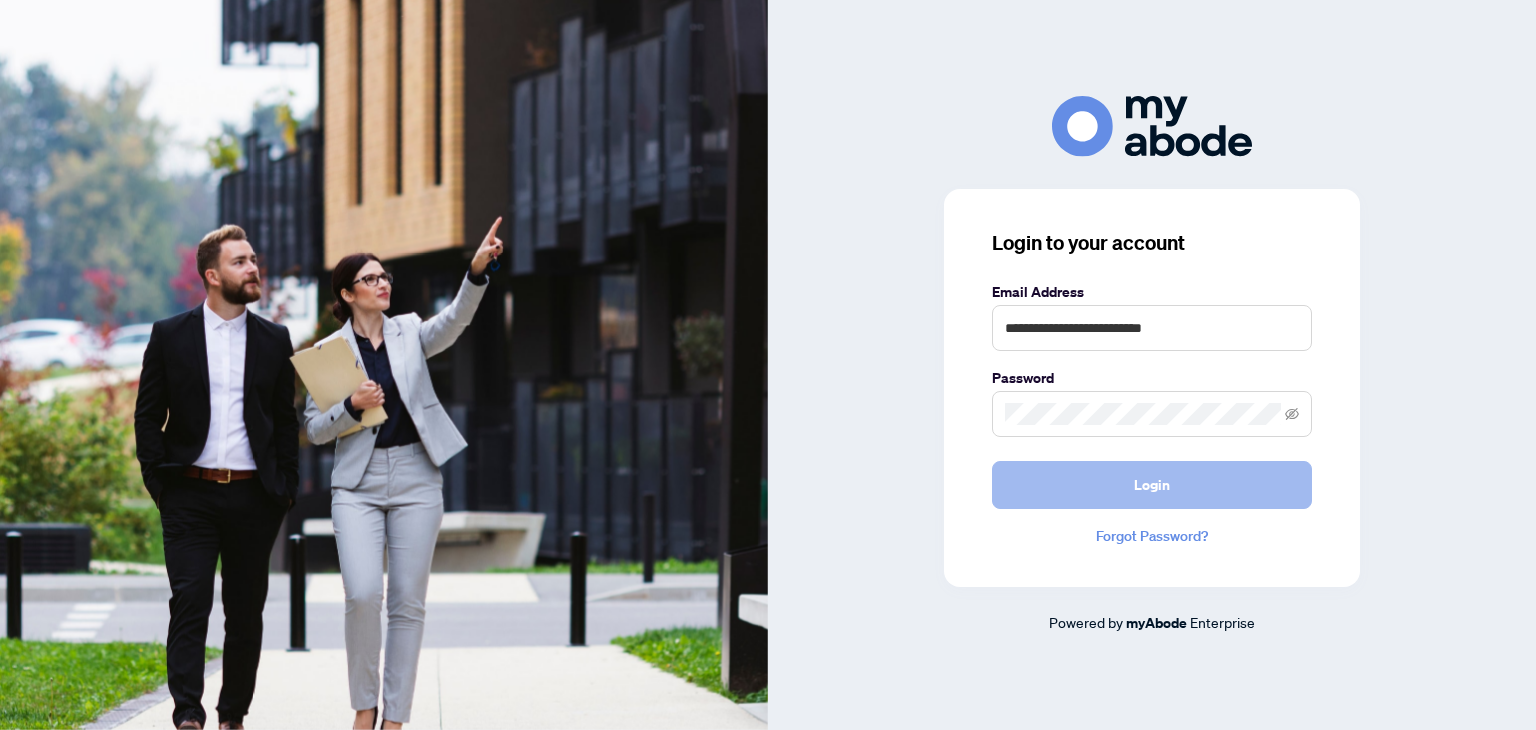 click on "Login" at bounding box center (1152, 485) 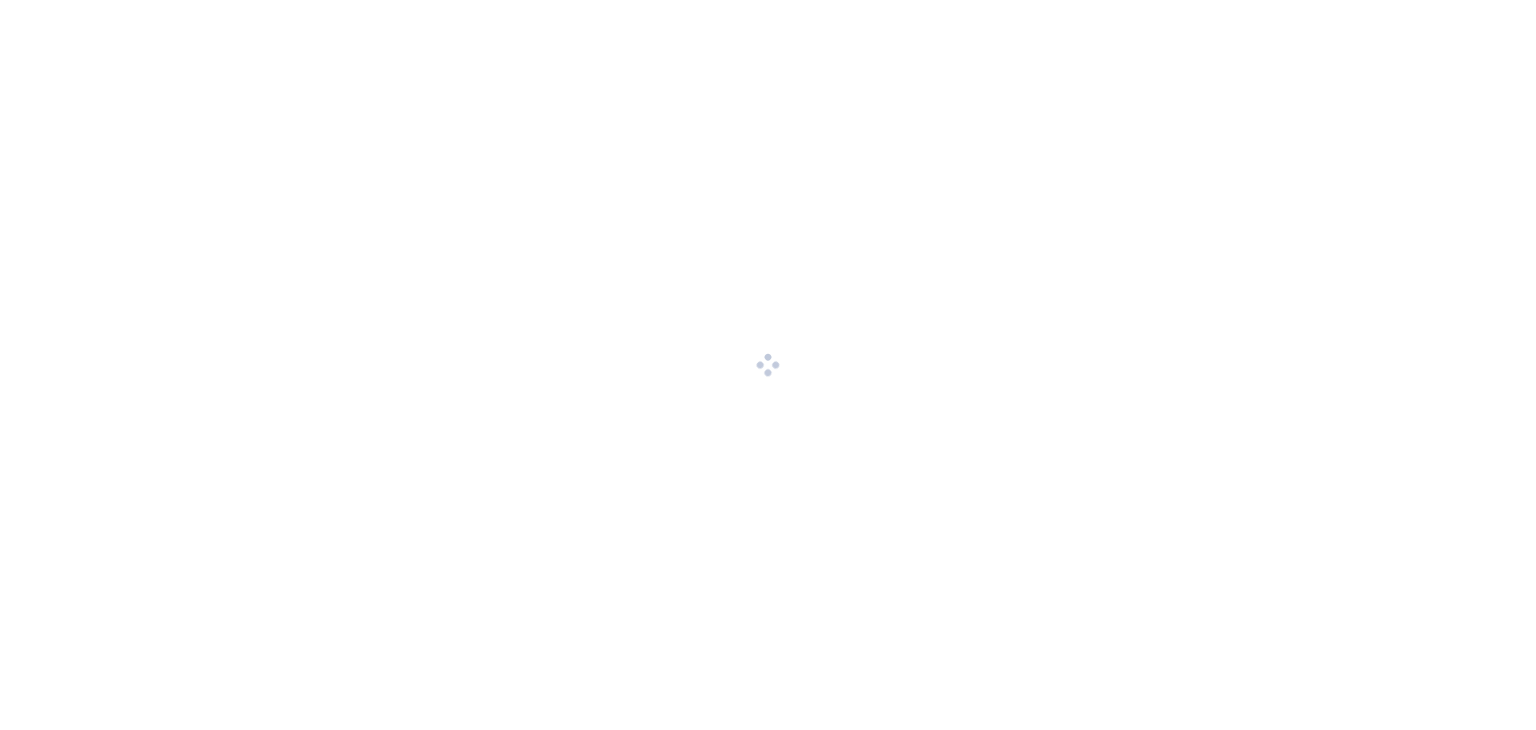 scroll, scrollTop: 0, scrollLeft: 0, axis: both 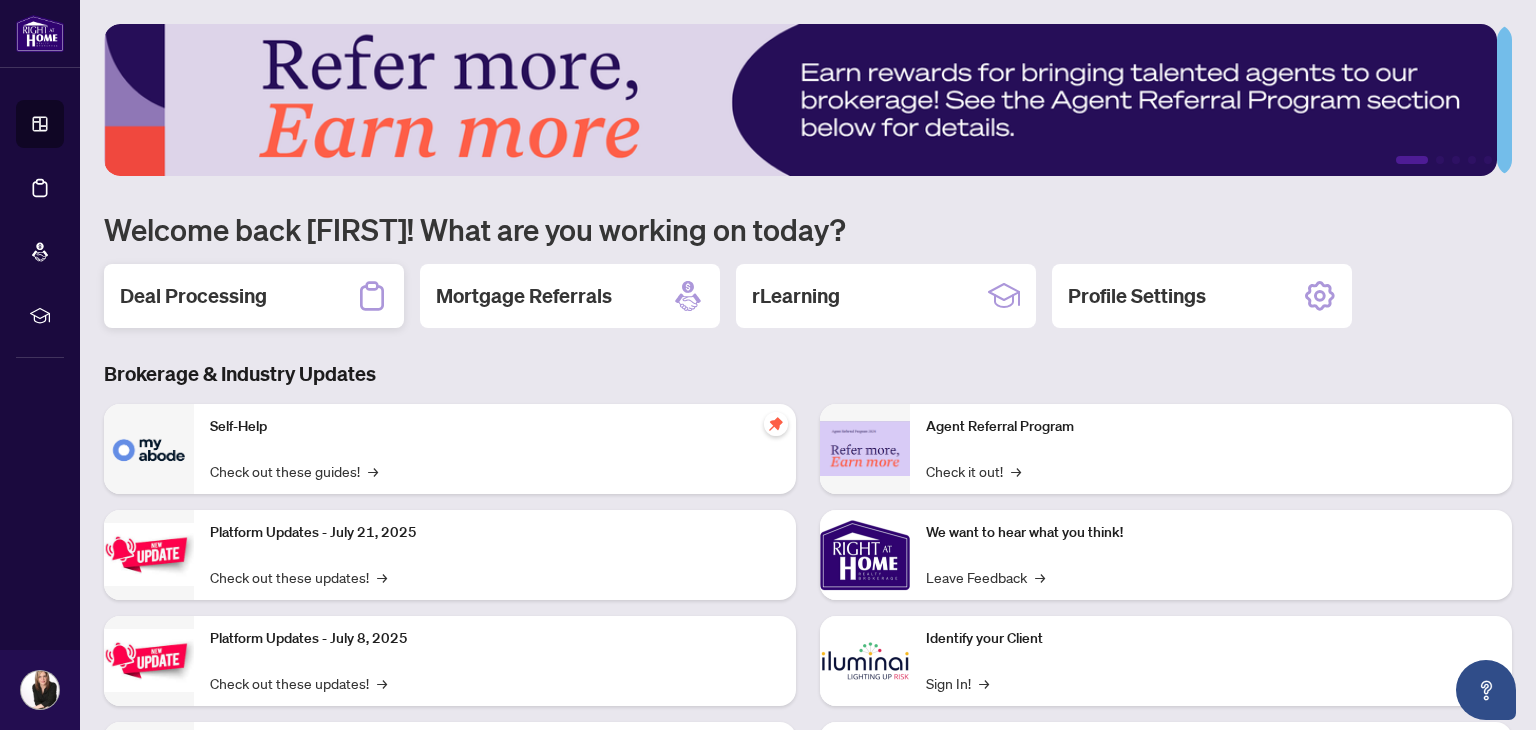 click on "Deal Processing" at bounding box center [254, 296] 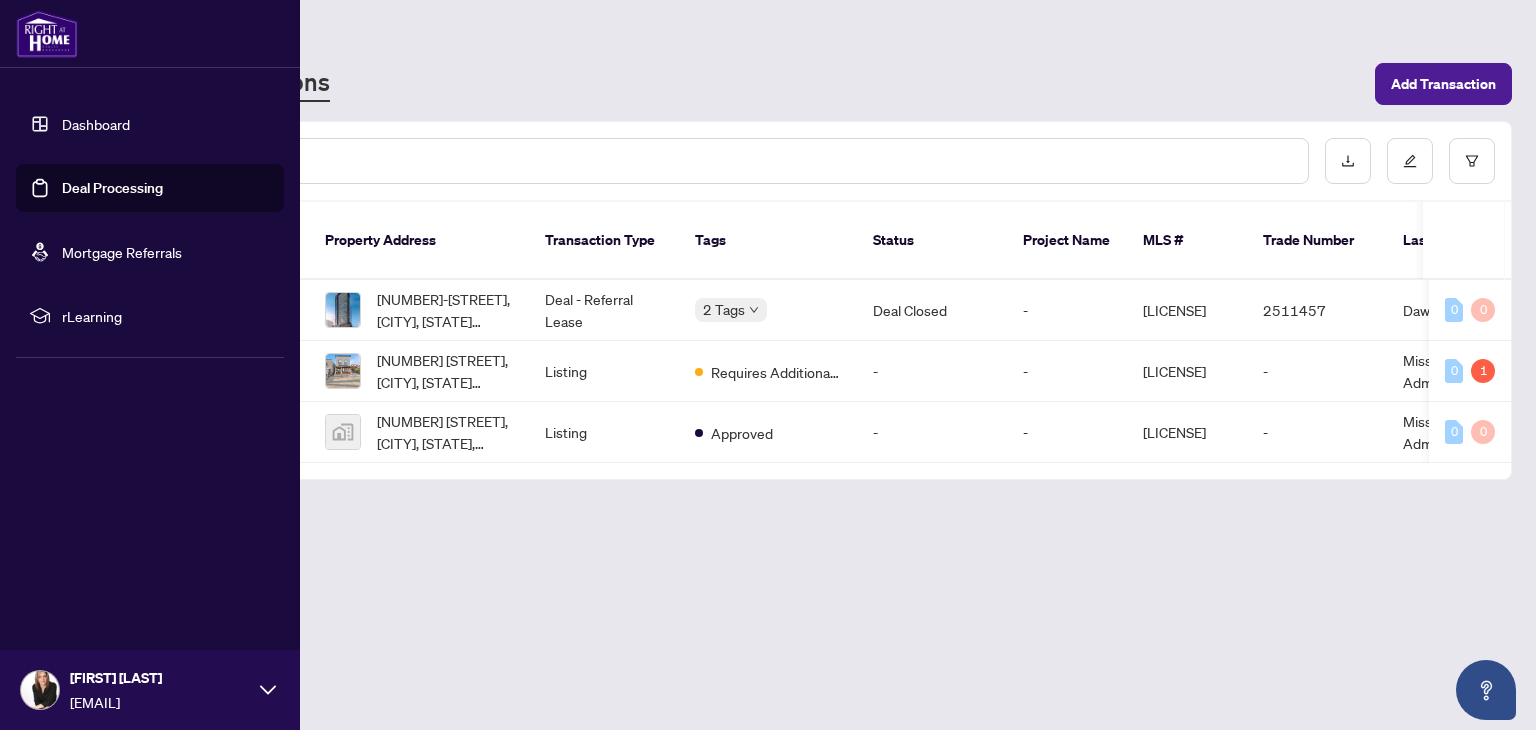 click on "Dashboard" at bounding box center (96, 124) 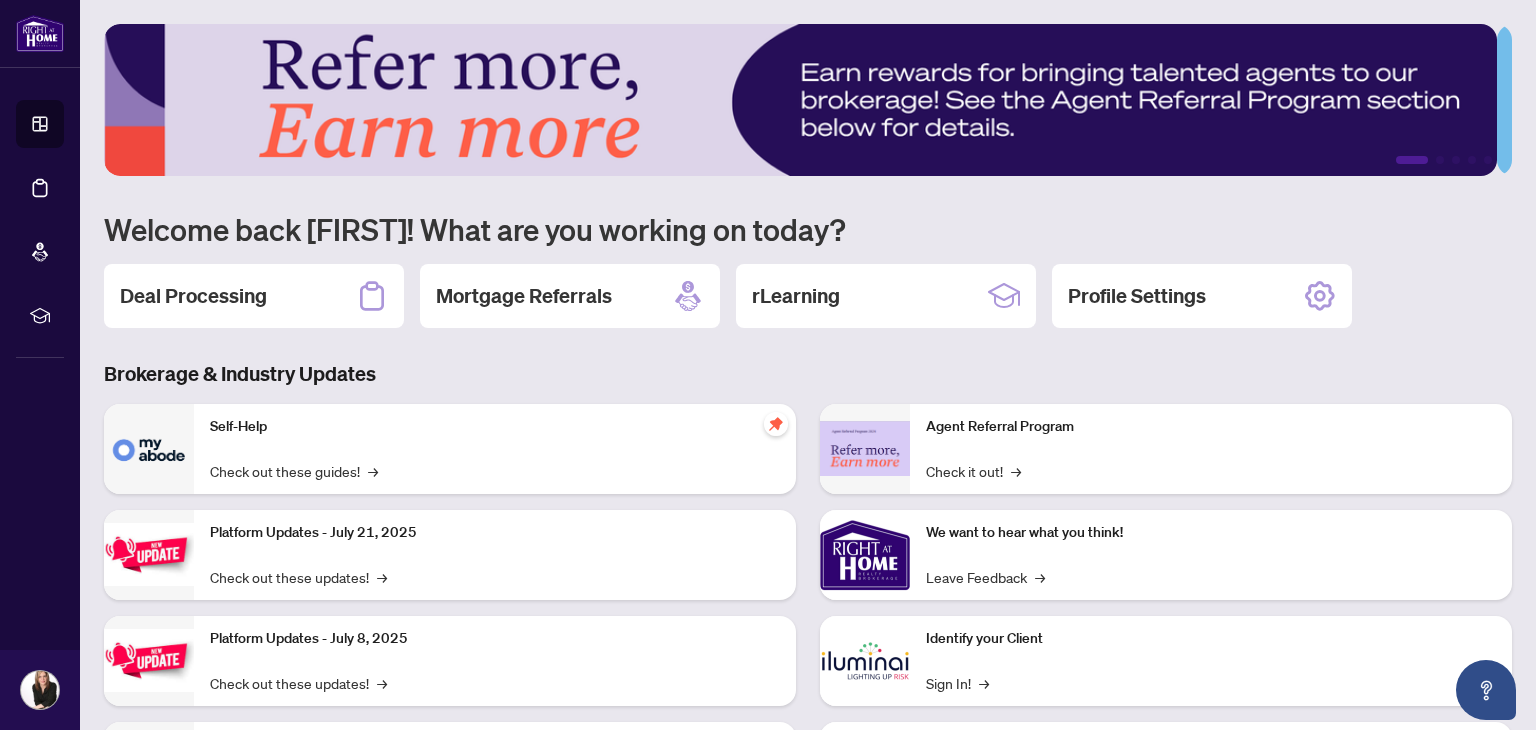 click on "Date:[MONTH] [DAY], [YEAR] Agent Referral Program Check it out! → We want to hear what you think! Leave Feedback → Identify your Client Sign In! → Sail Away With 8Twelve Check it Out! →" at bounding box center (808, 433) 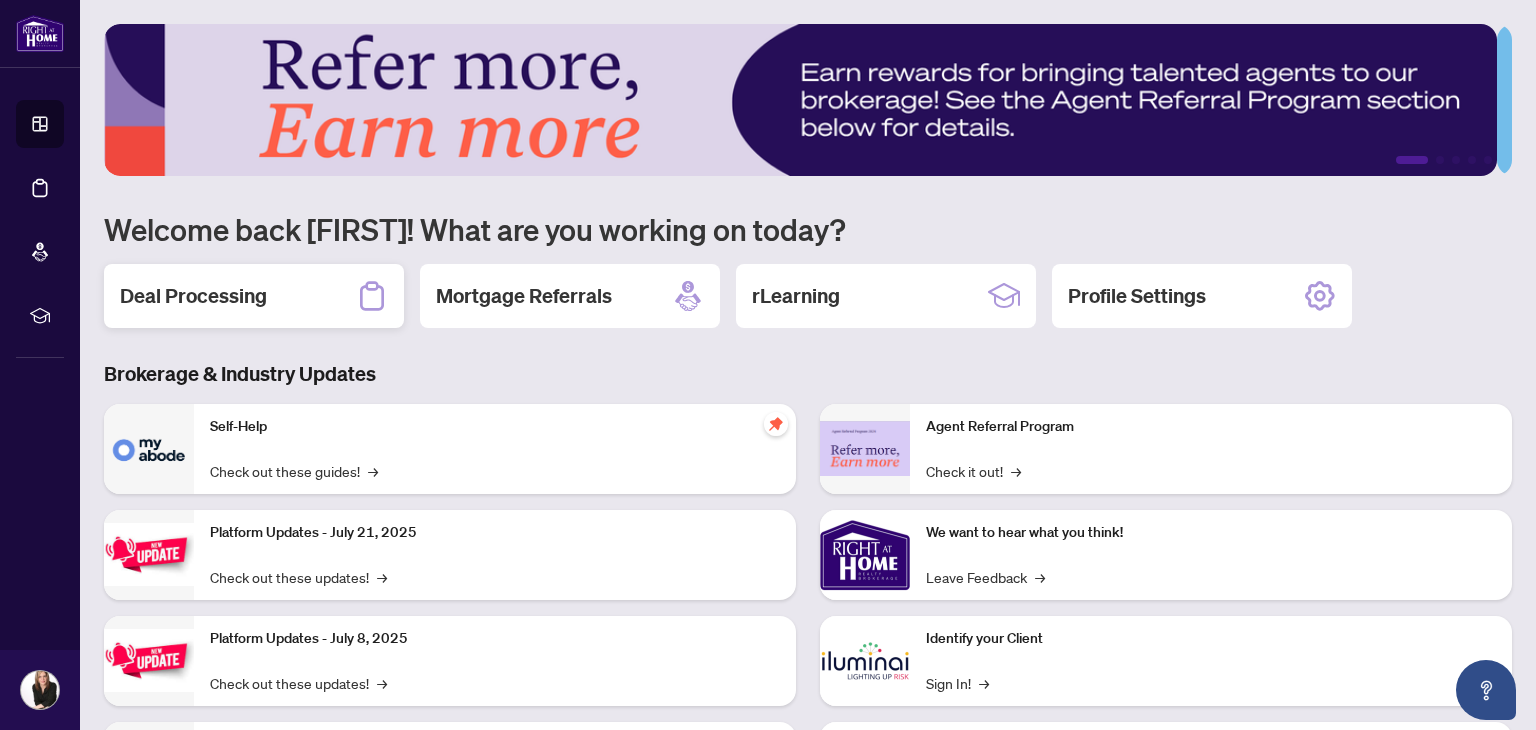 click on "Deal Processing" at bounding box center (193, 296) 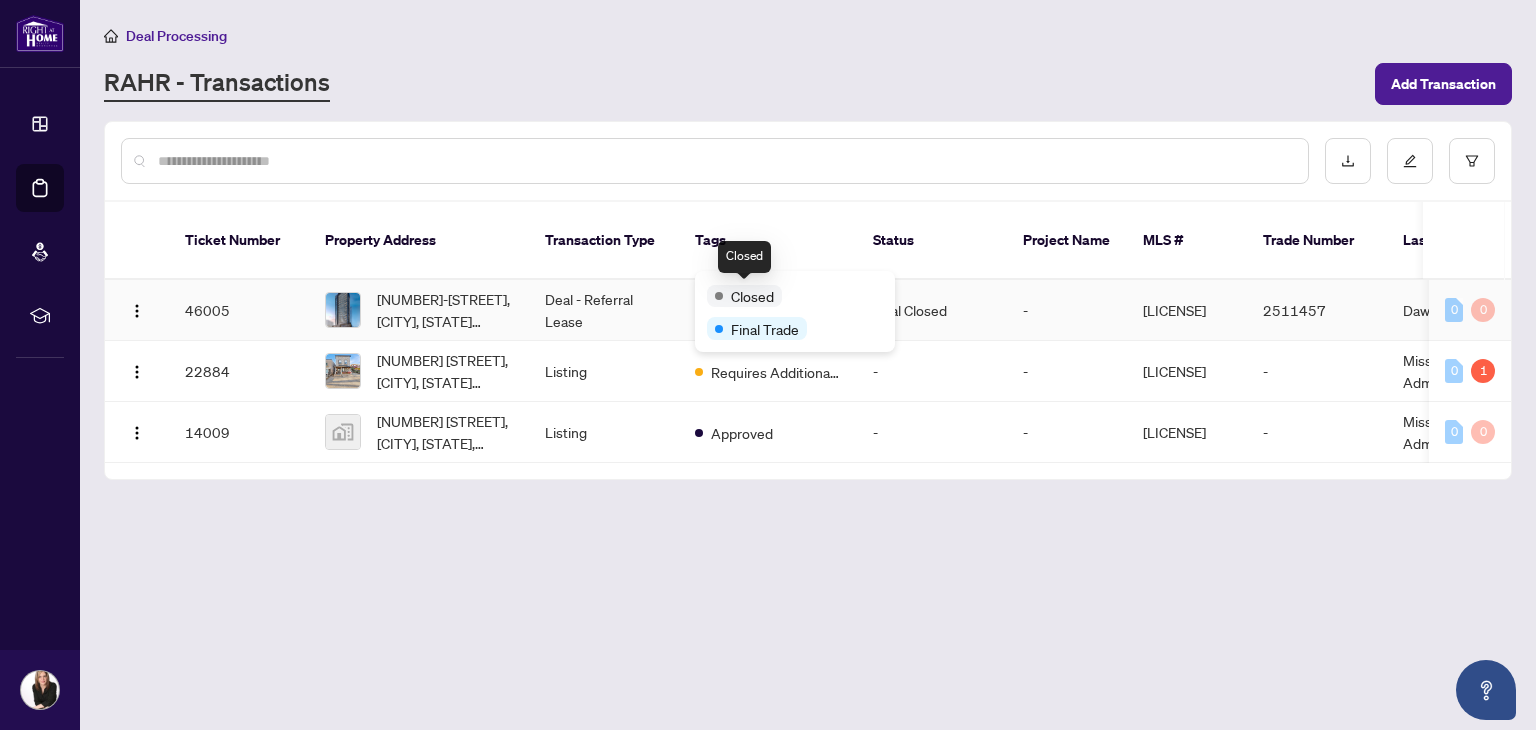 click on "Closed" at bounding box center (752, 296) 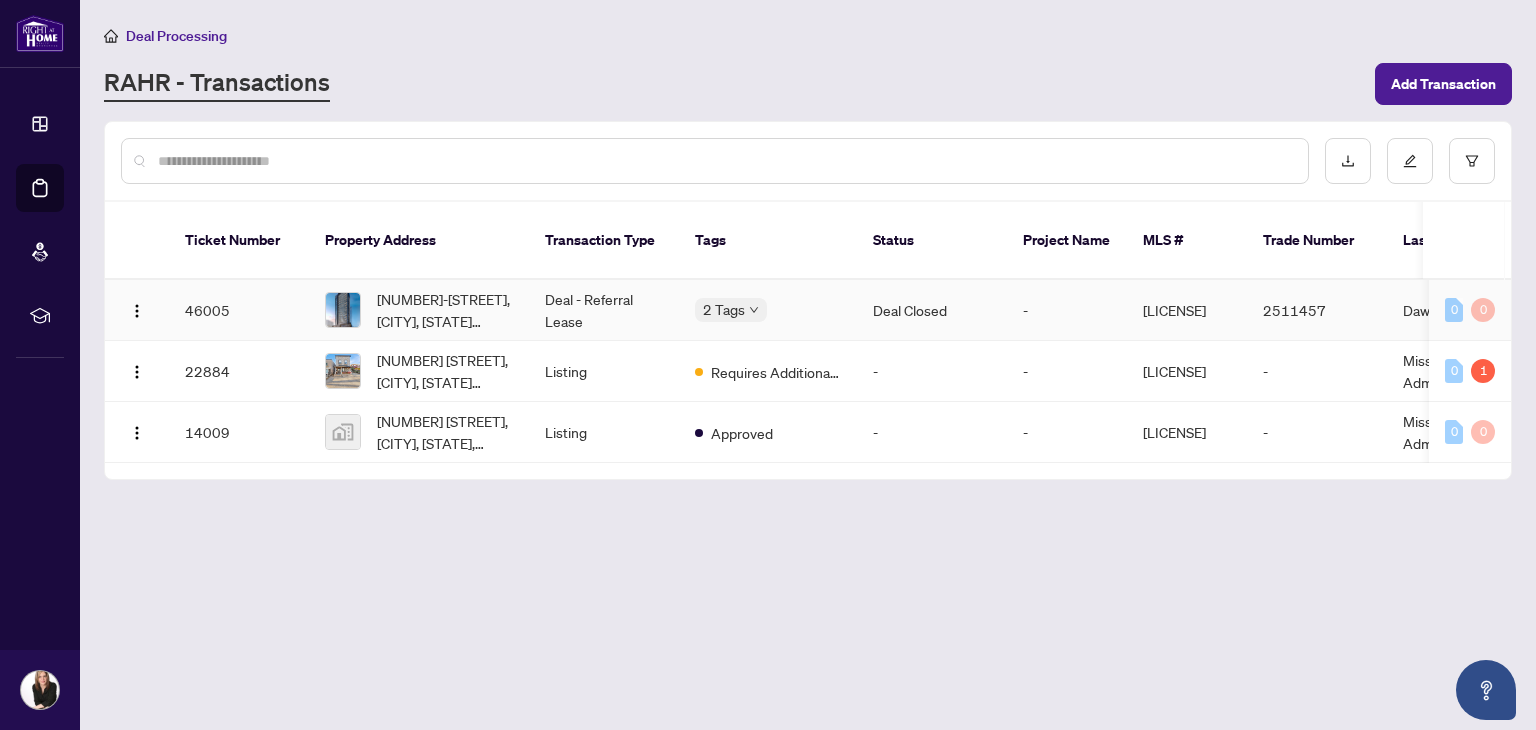 click on "[NUMBER]-[STREET], [CITY], [STATE] [POSTAL CODE], [COUNTRY]" at bounding box center (445, 310) 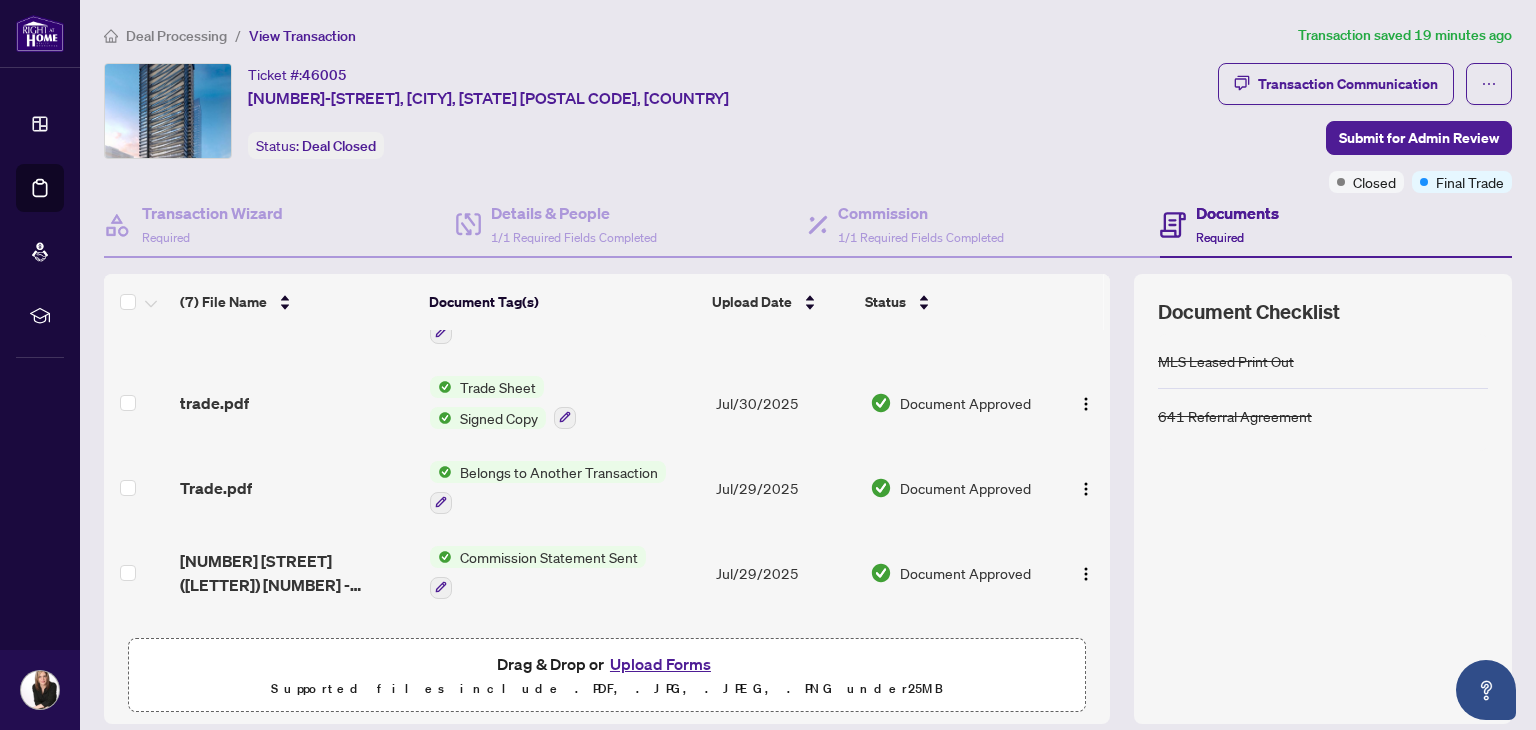 scroll, scrollTop: 0, scrollLeft: 0, axis: both 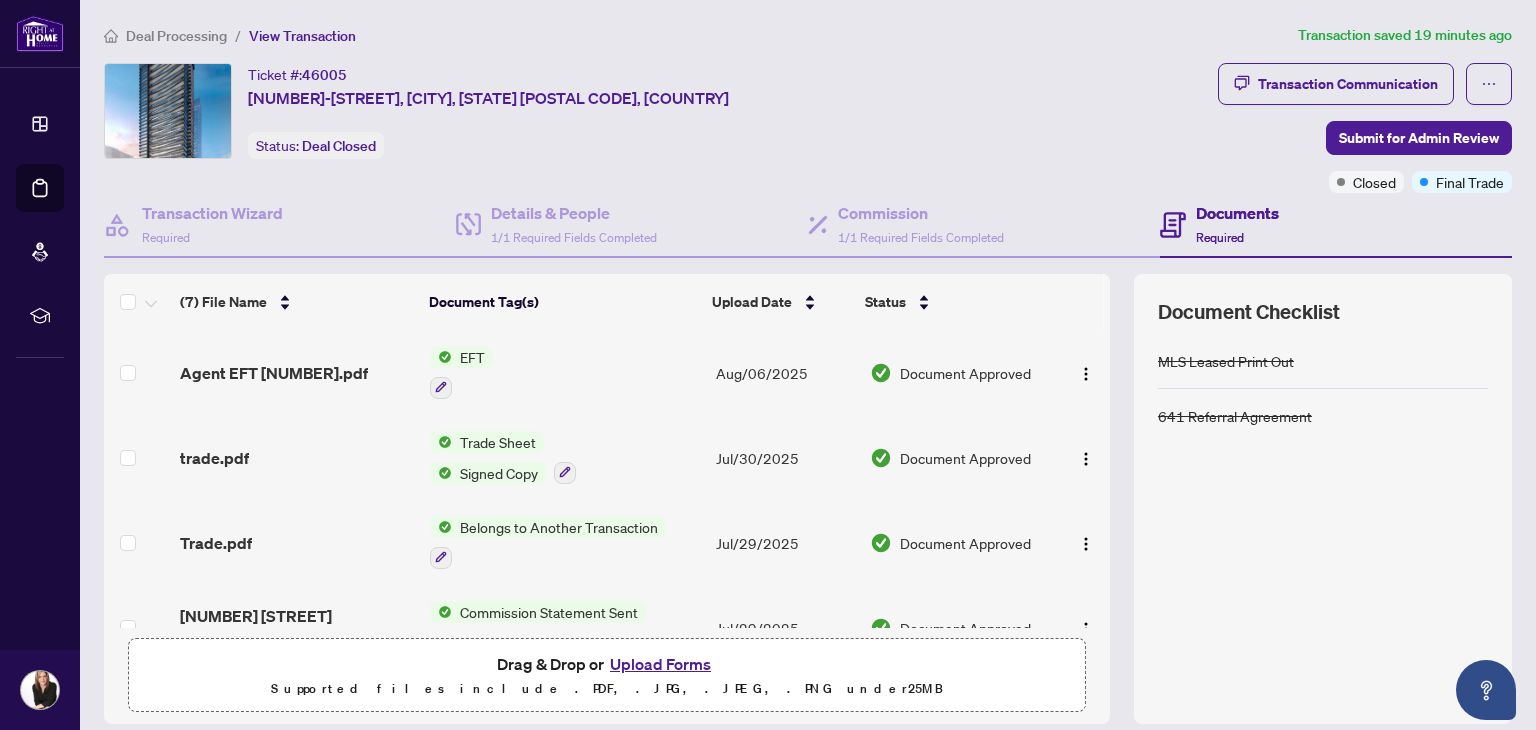 click on "EFT" at bounding box center (472, 357) 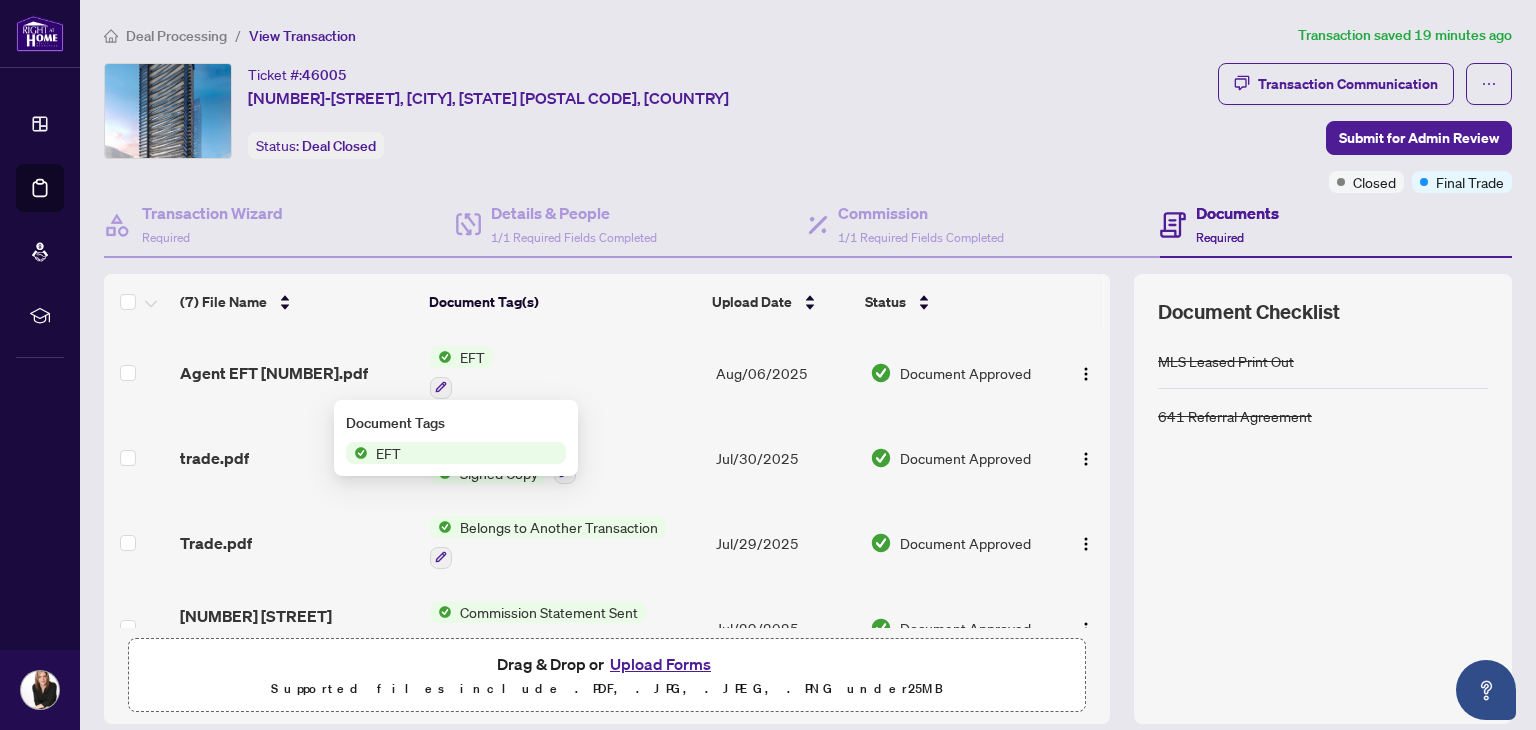 click on "EFT" at bounding box center [472, 357] 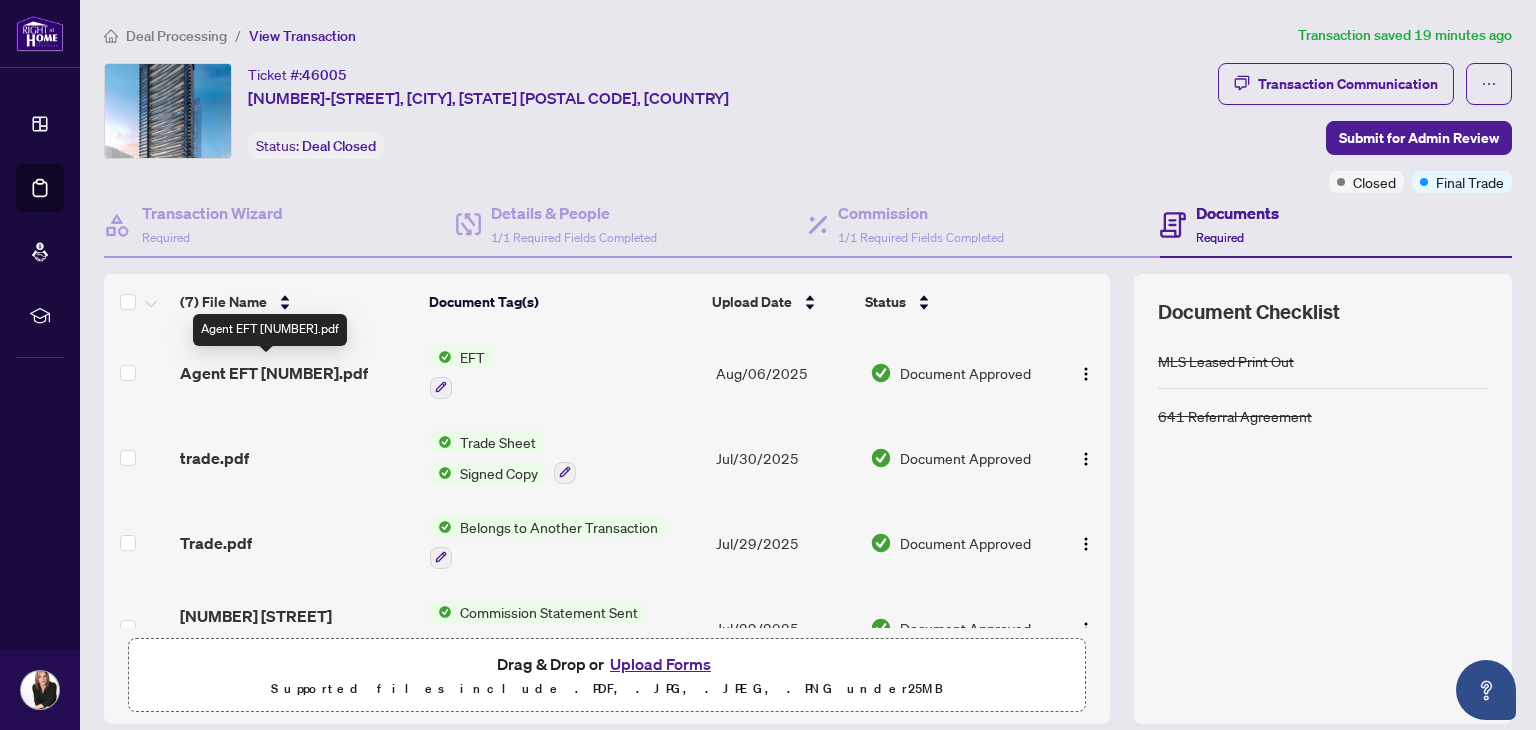 click on "Agent EFT [NUMBER].pdf" at bounding box center (274, 373) 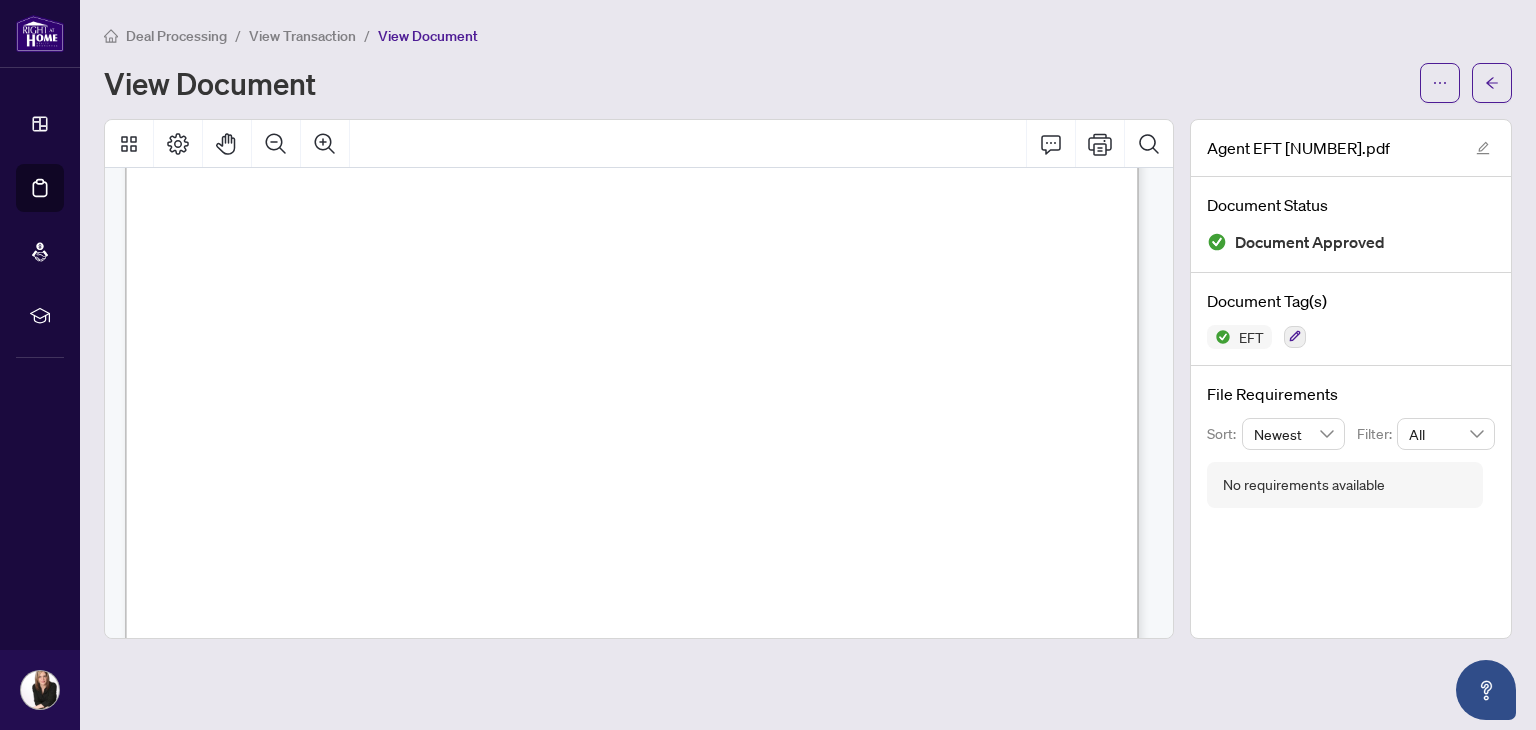 scroll, scrollTop: 0, scrollLeft: 0, axis: both 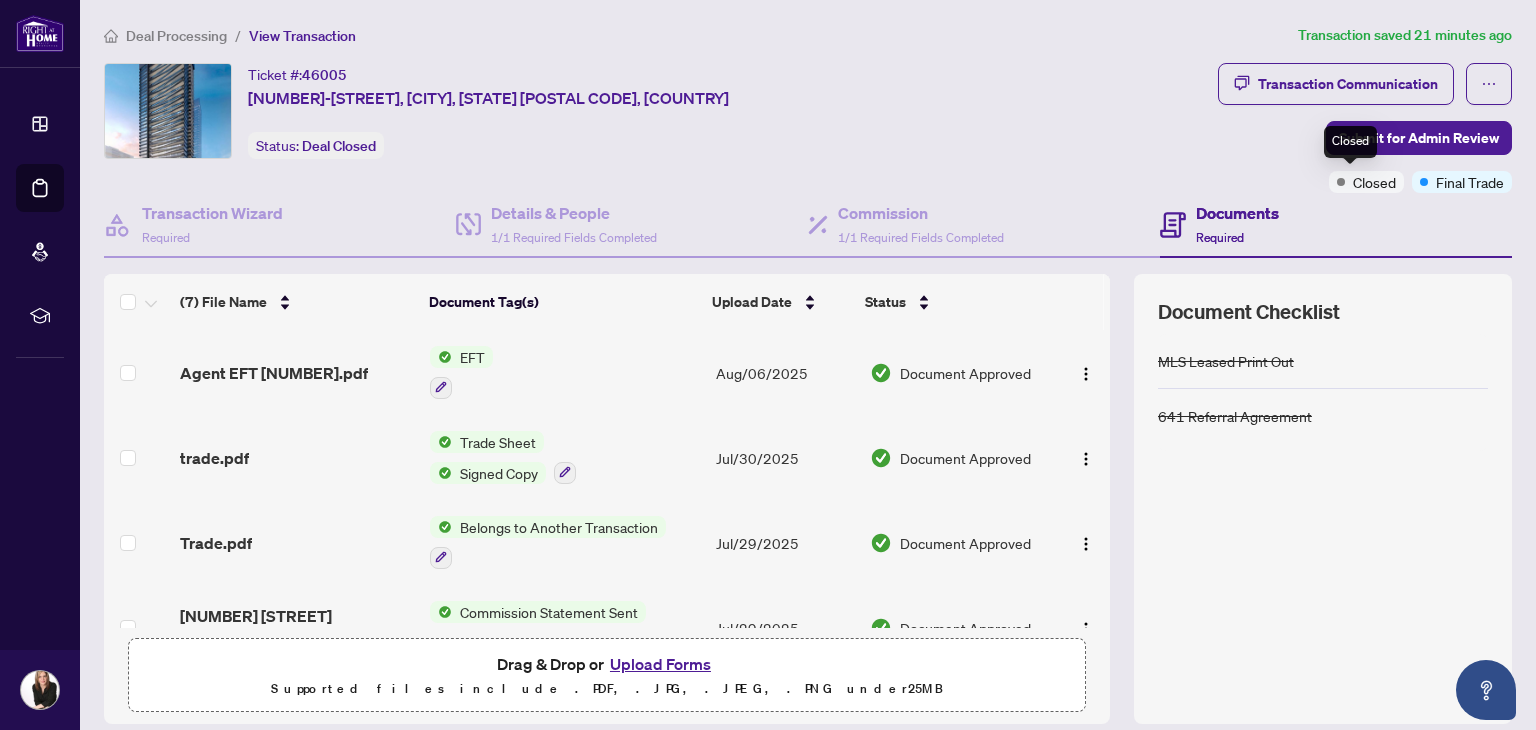 click on "Closed" at bounding box center [1374, 182] 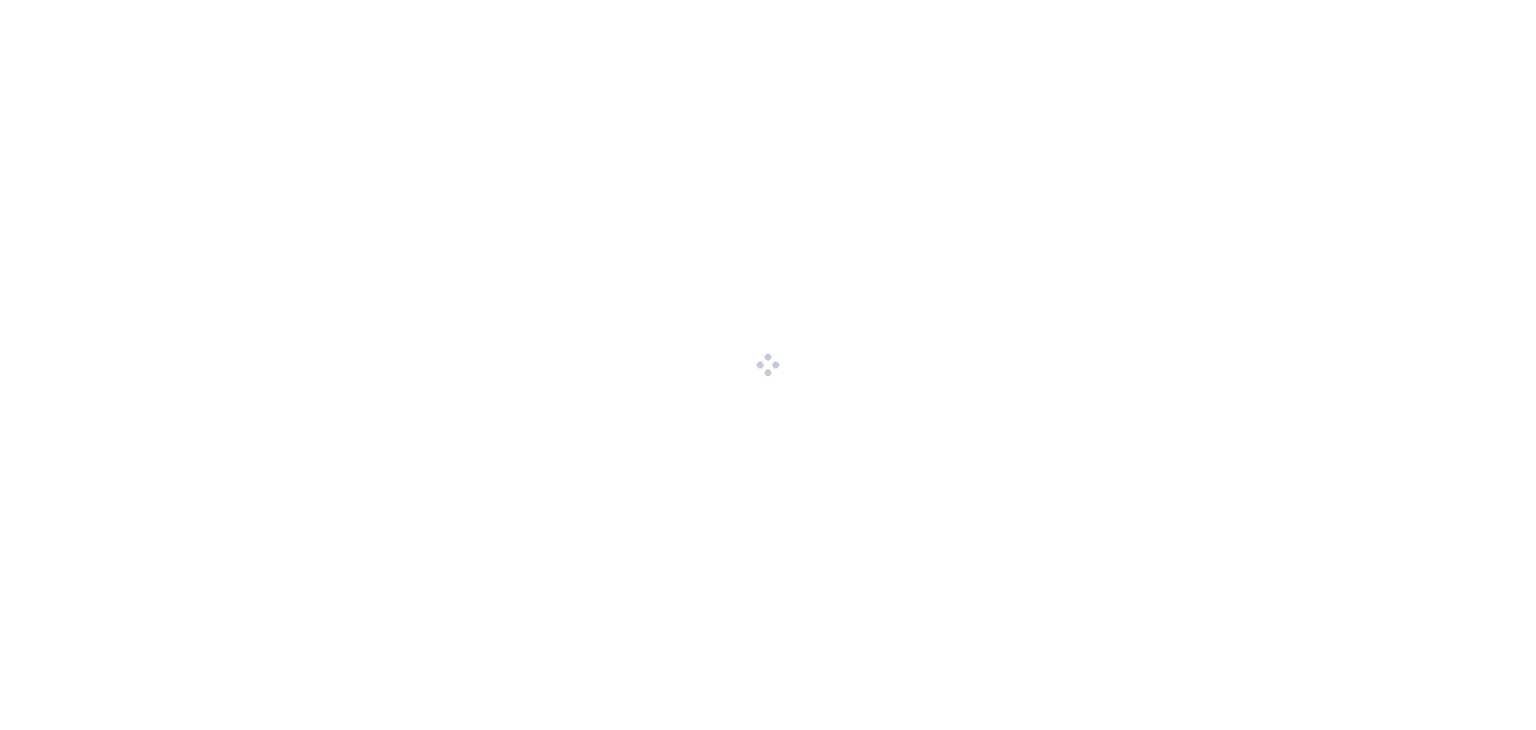 scroll, scrollTop: 0, scrollLeft: 0, axis: both 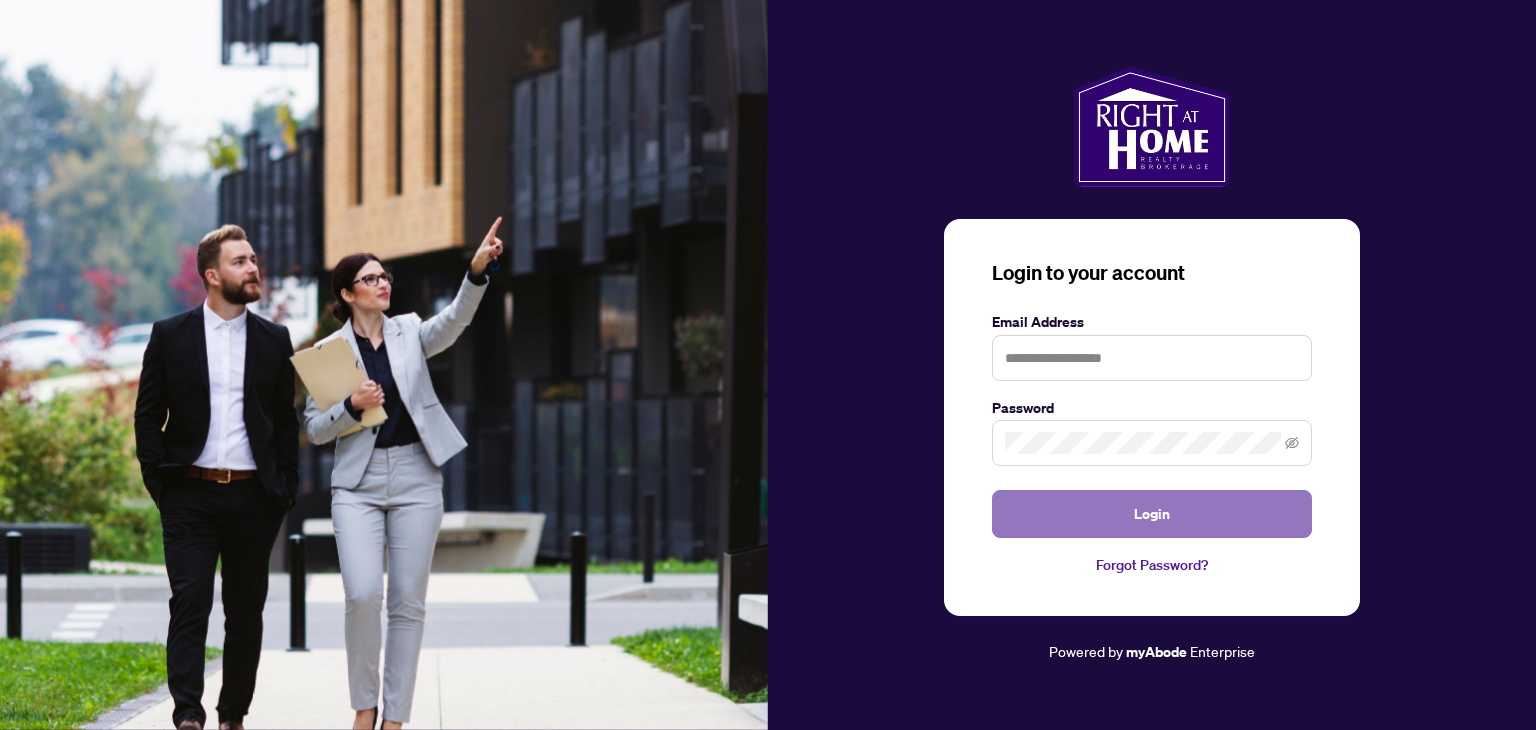 click on "Login" at bounding box center (1152, 514) 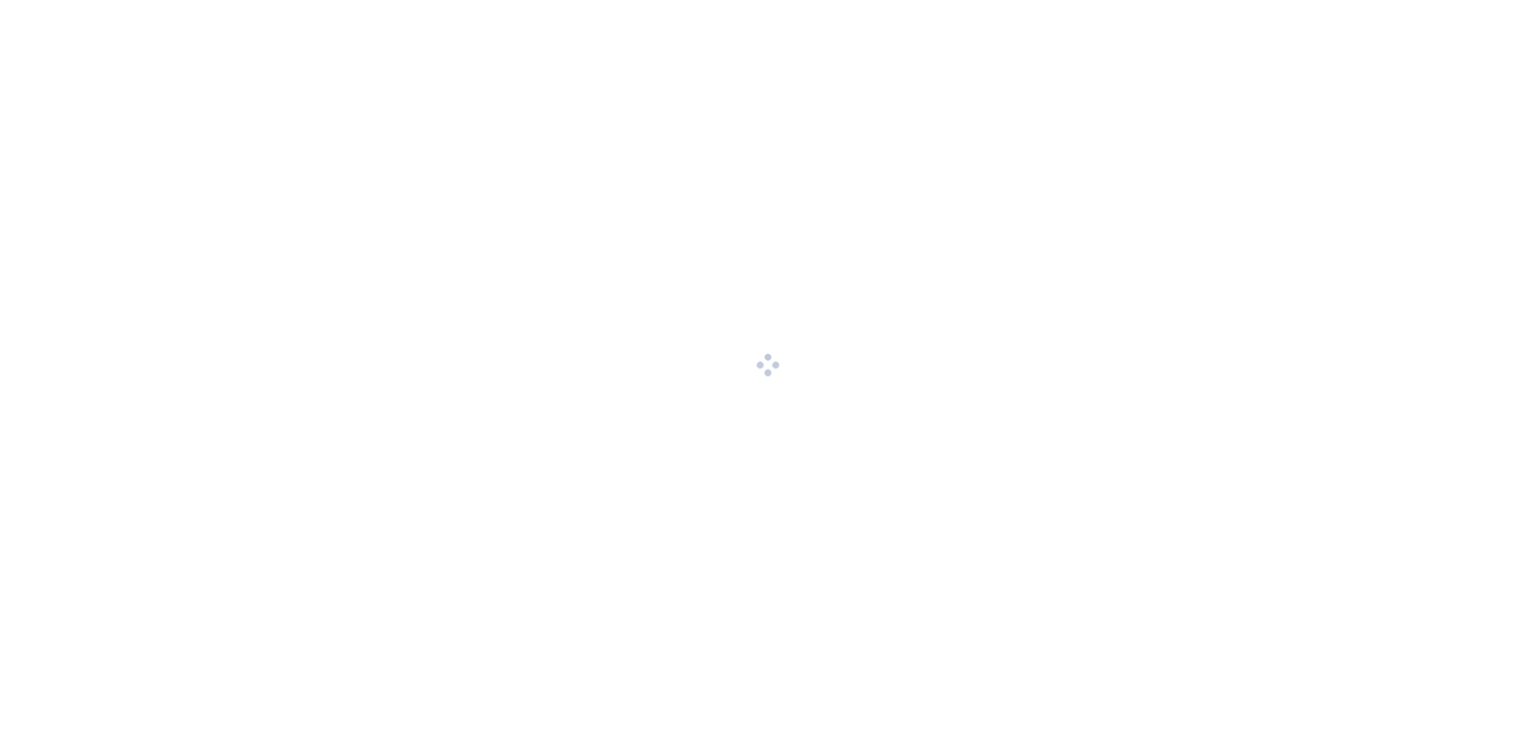 scroll, scrollTop: 0, scrollLeft: 0, axis: both 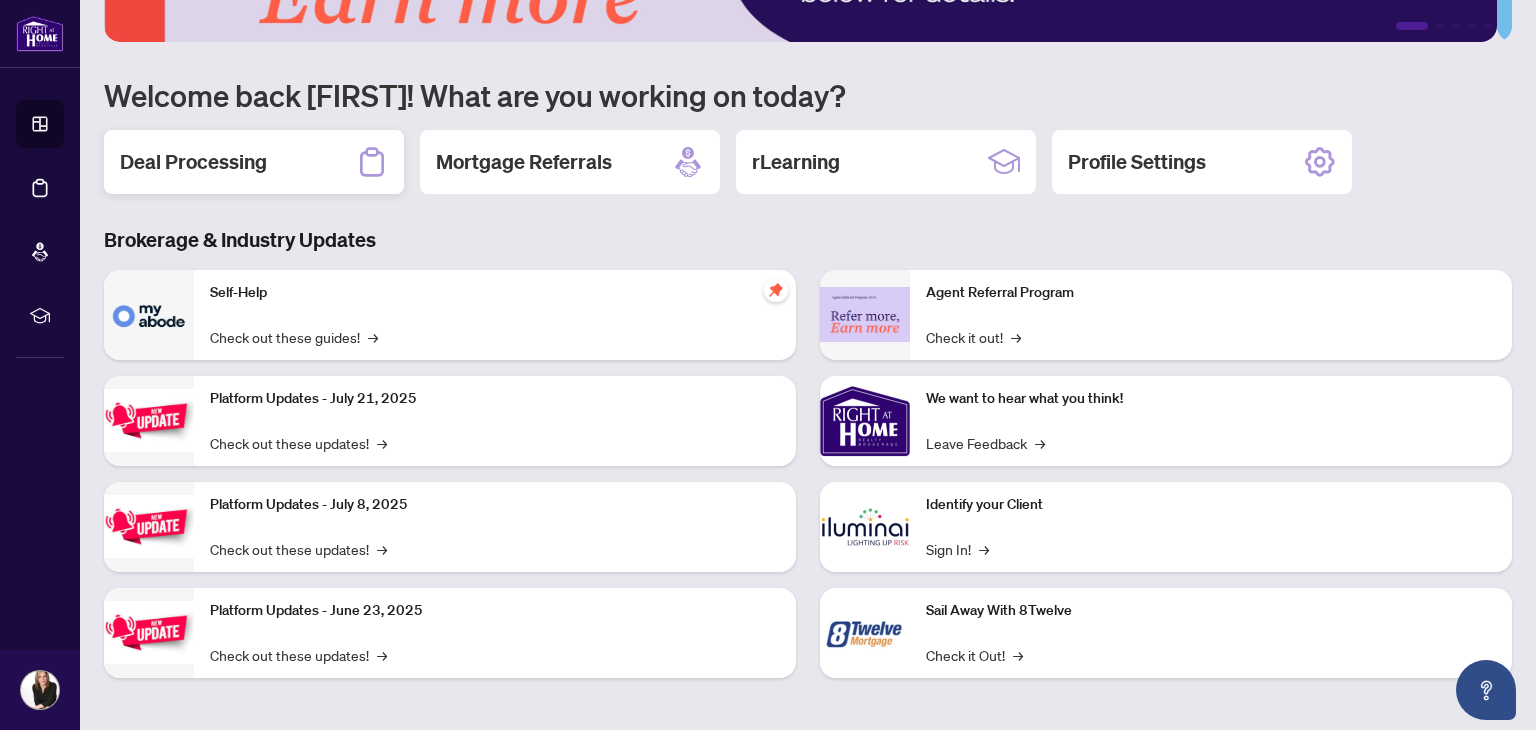click on "Deal Processing" at bounding box center (193, 162) 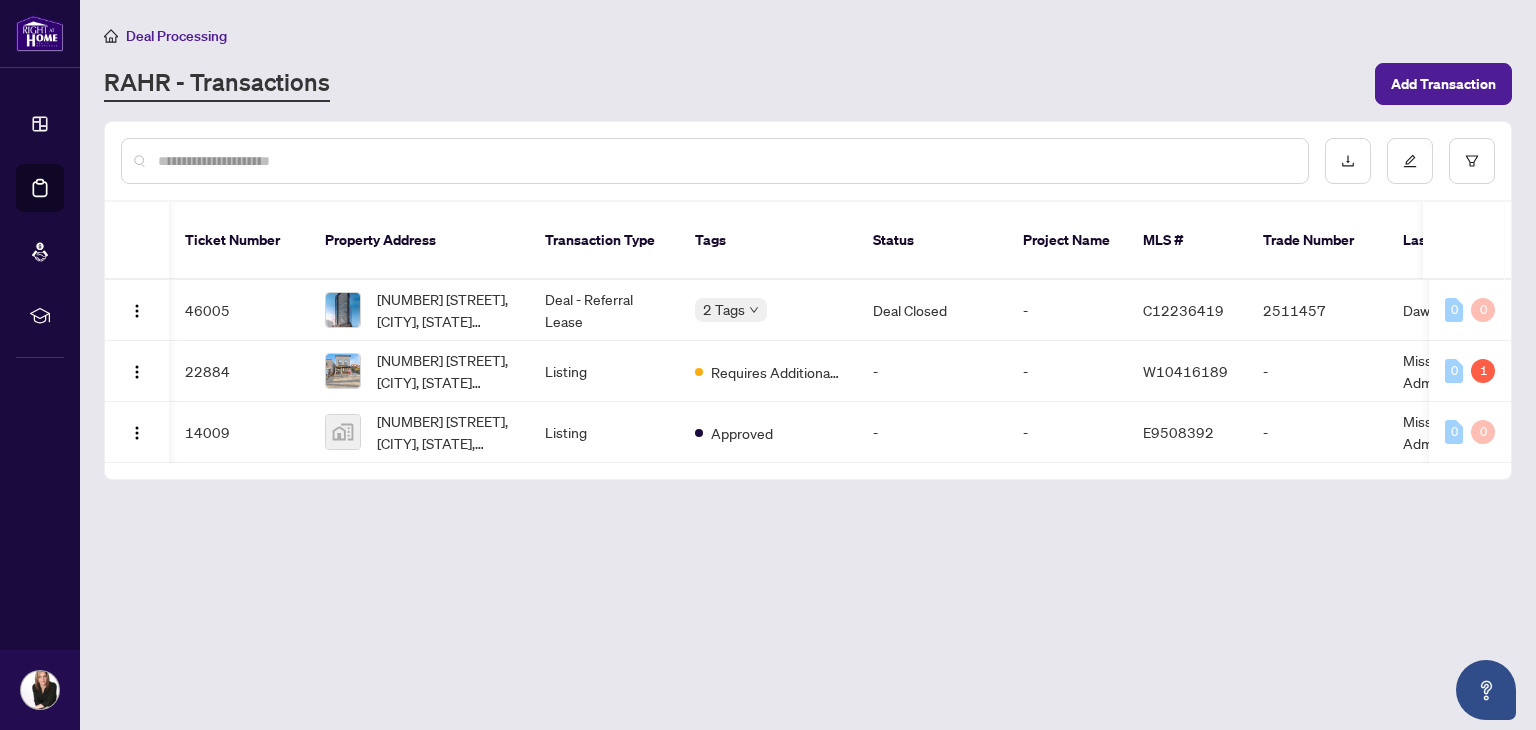 scroll, scrollTop: 0, scrollLeft: 89, axis: horizontal 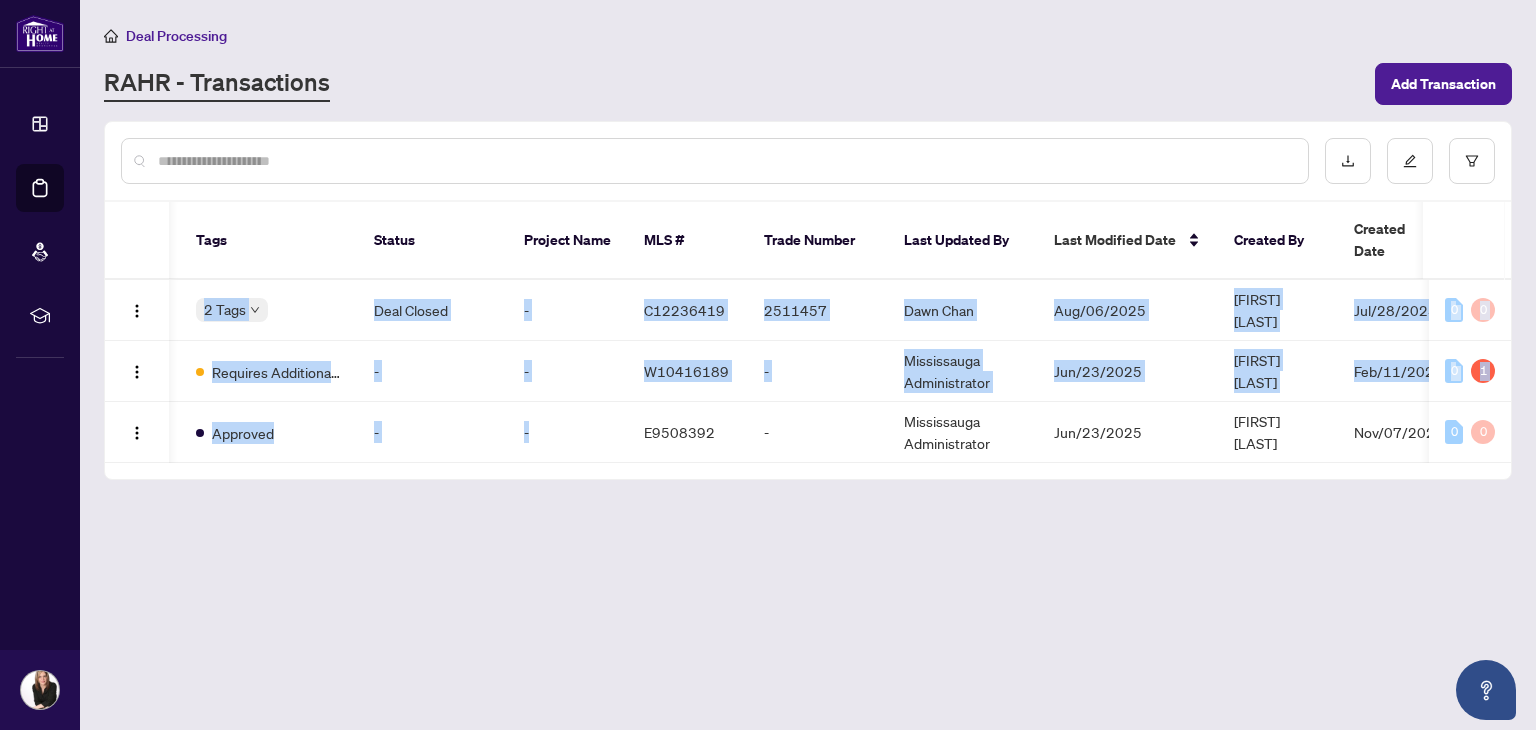 drag, startPoint x: 598, startPoint y: 442, endPoint x: 108, endPoint y: 493, distance: 492.64694 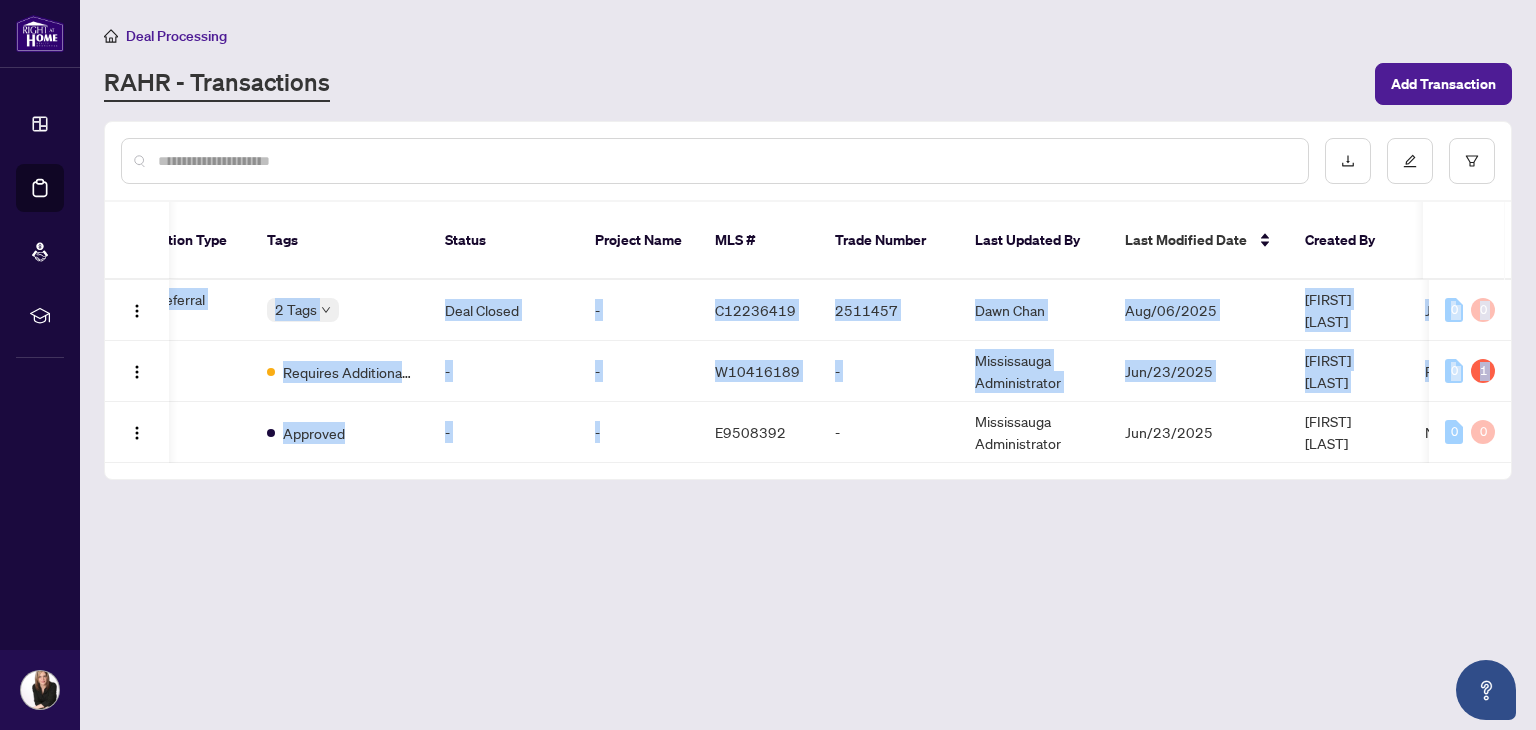 click on "Deal Processing RAHR - Transactions Add Transaction Ticket Number Property Address Transaction Type Tags Status Project Name MLS # Trade Number Last Updated By Last Modified Date Created By Created Date                             46005 [NUMBER] [STREET], [CITY], [STATE] [POSTAL_CODE], [COUNTRY] Deal - Referral Lease 2 Tags Deal Closed - C12236419 2511457 [FIRST] [LAST] Aug/06/[YEAR] [FIRST] [LAST] Jul/28/[YEAR] 0 0 22884 46 [STREET], [CITY], [STATE] [POSTAL_CODE], [COUNTRY] Listing Requires Additional Docs - - W10416189 - Mississauga Administrator Jun/23/[YEAR] [FIRST] [LAST] Feb/11/[YEAR] 0 1 14009 3131 [STREET], [CITY], [STATE], [COUNTRY] Listing Approved - - E9508392 - Mississauga Administrator Jun/23/[YEAR] [FIRST] [LAST] Nov/07/[YEAR] 0 0" at bounding box center [808, 365] 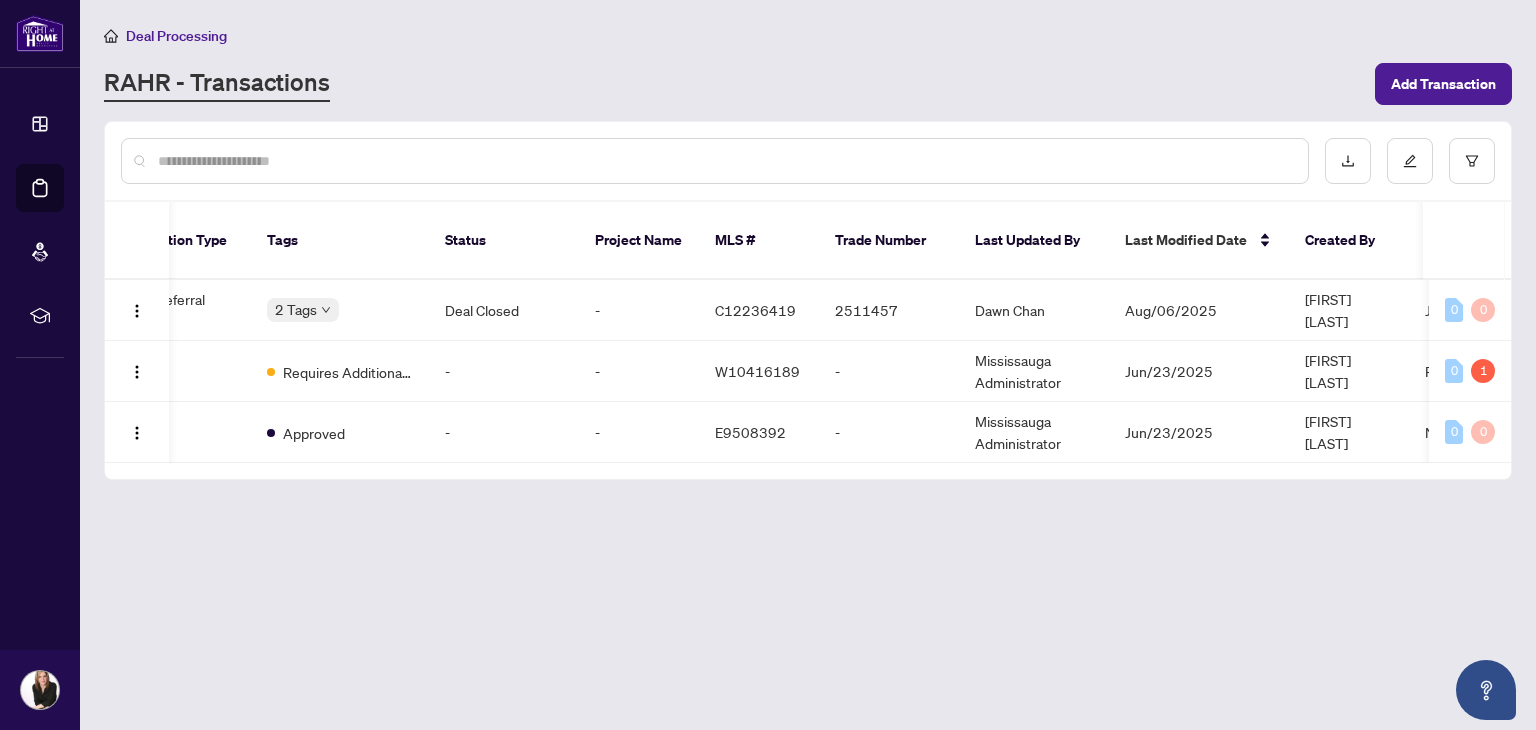 scroll, scrollTop: 0, scrollLeft: 142, axis: horizontal 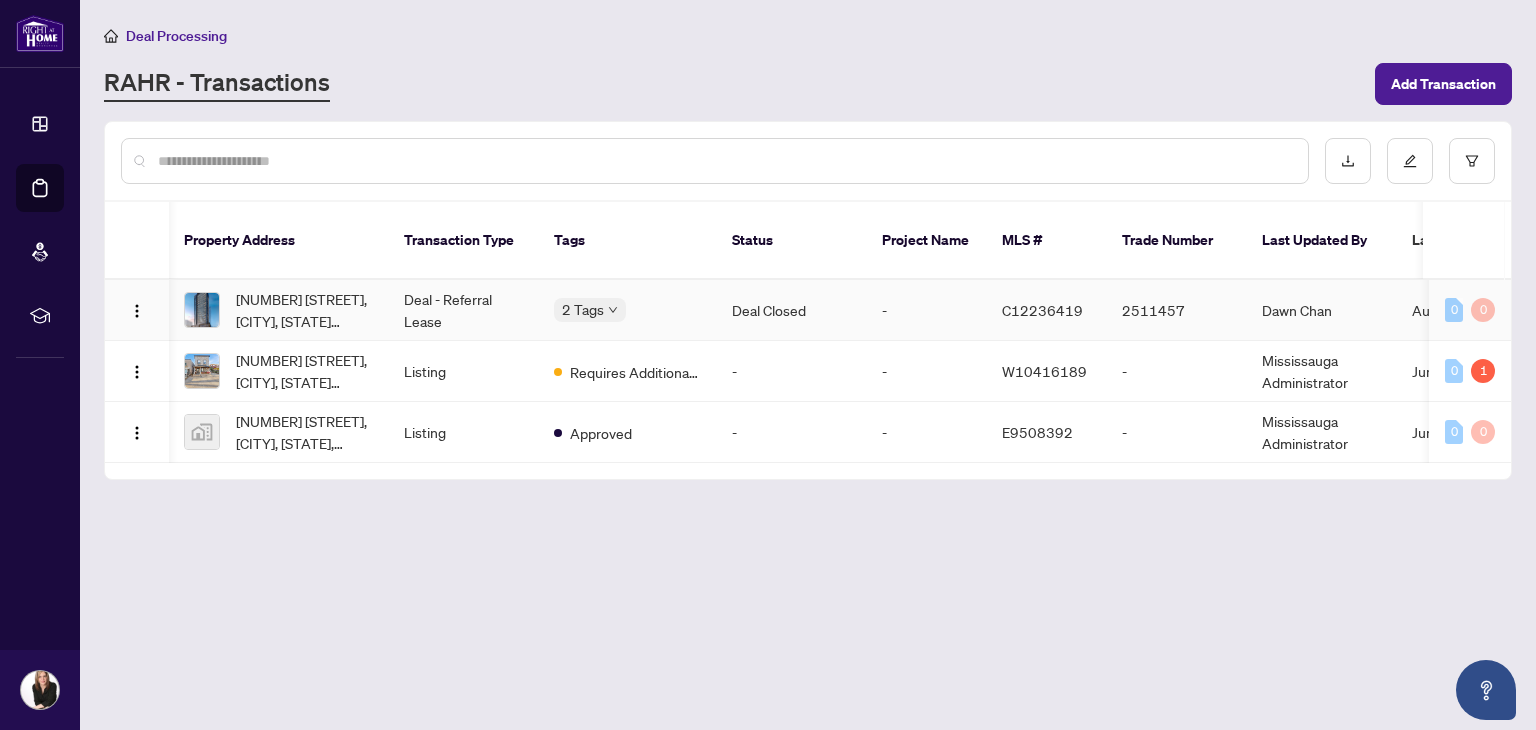 click on "[NUMBER] [STREET], [CITY], [STATE] [POSTAL_CODE], [COUNTRY]" at bounding box center [304, 310] 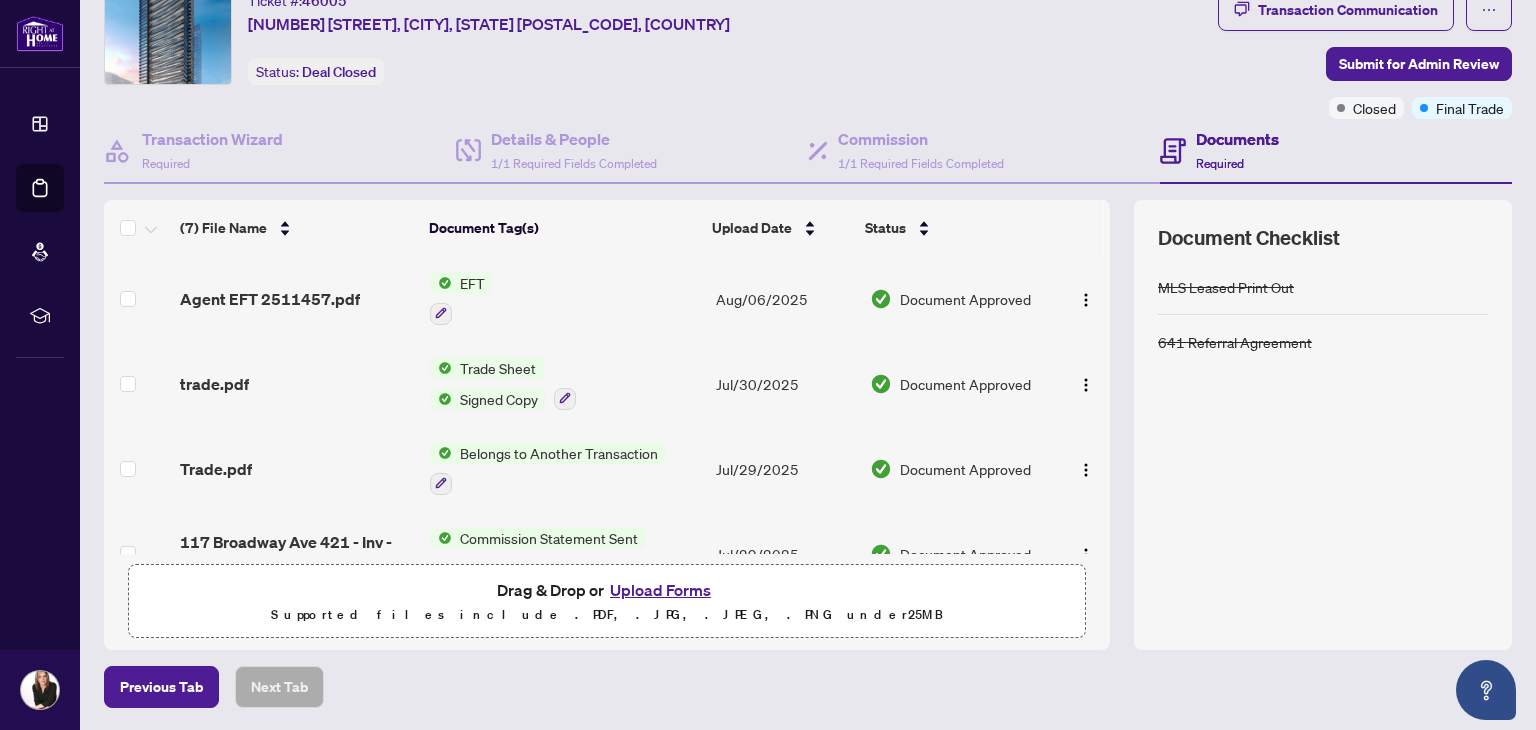 scroll, scrollTop: 0, scrollLeft: 0, axis: both 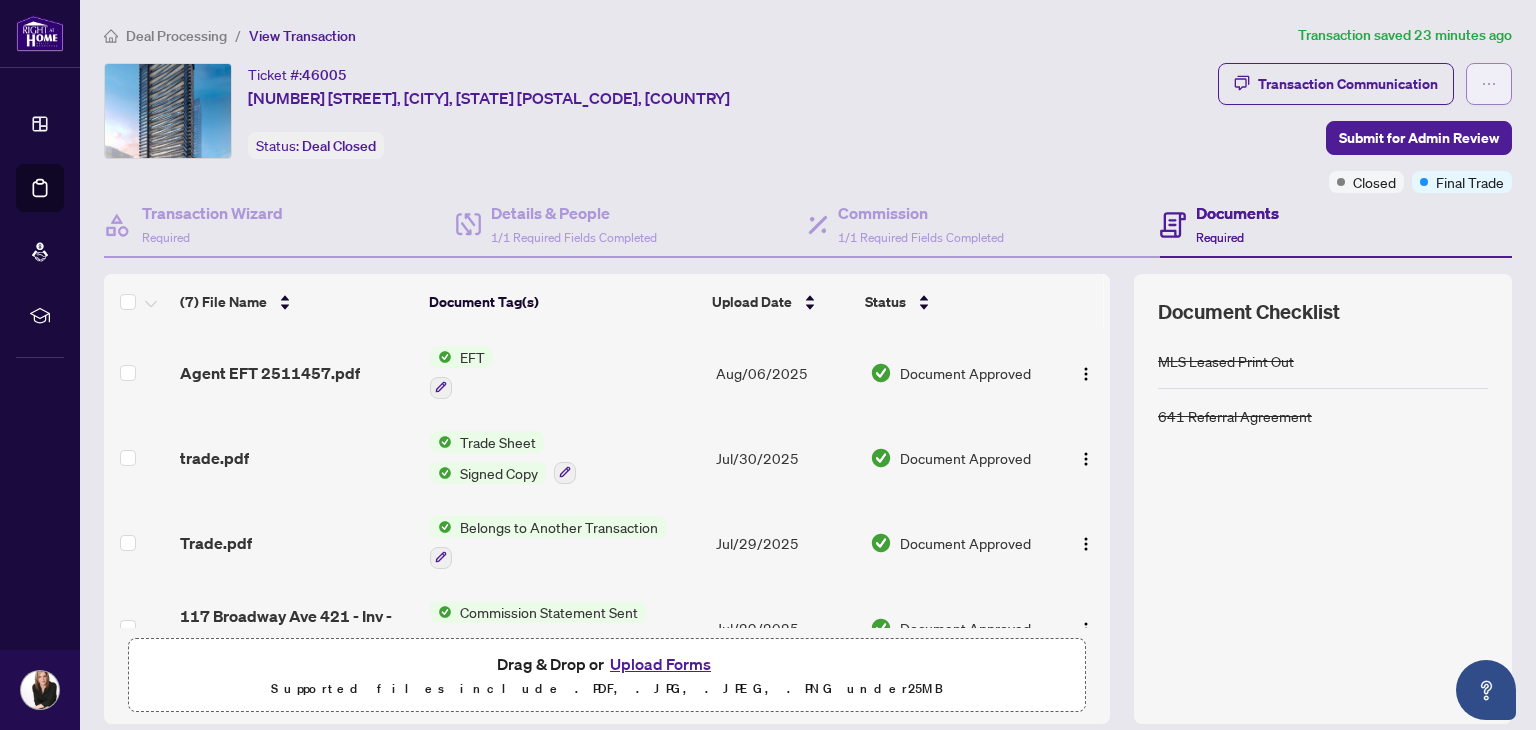 click 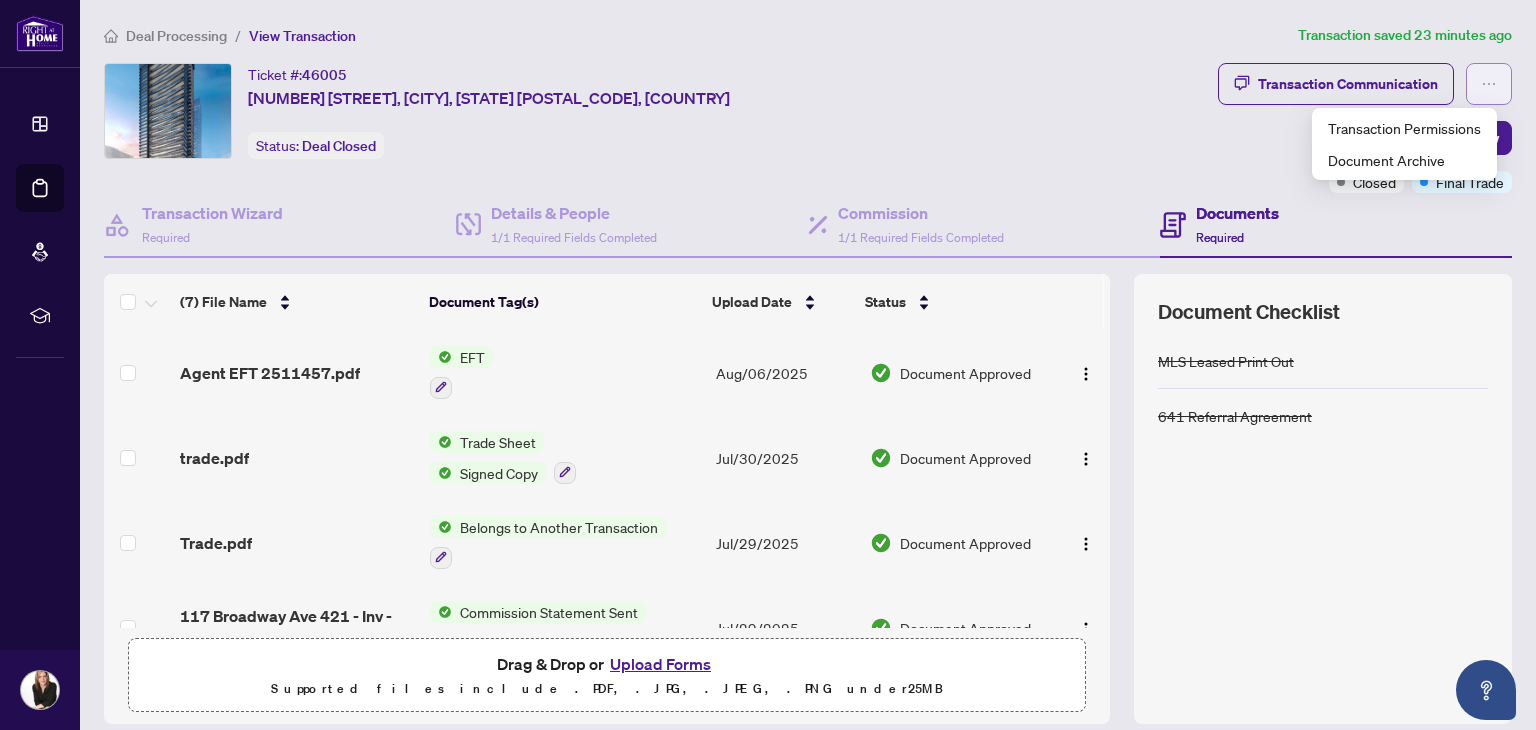 click 